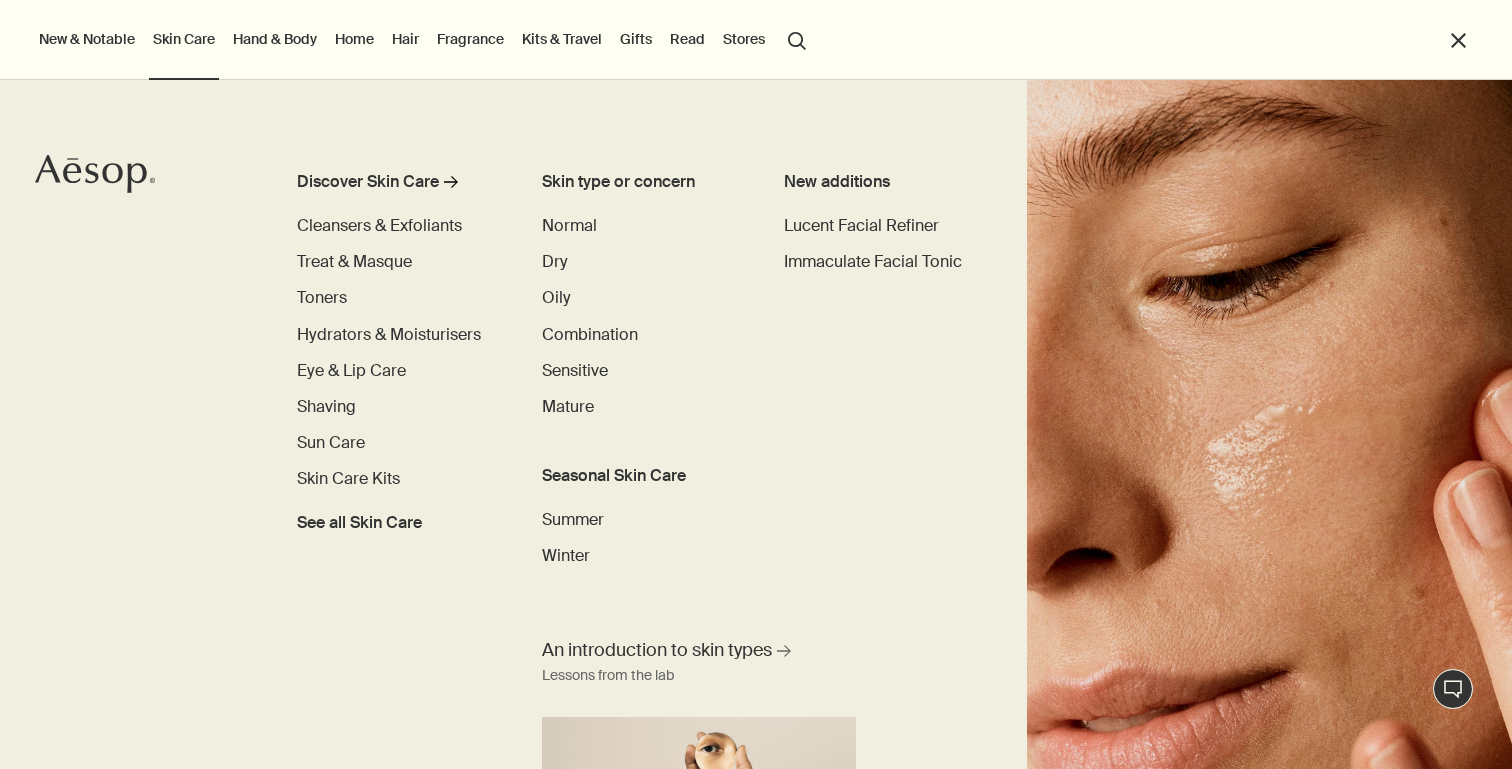 scroll, scrollTop: 0, scrollLeft: 0, axis: both 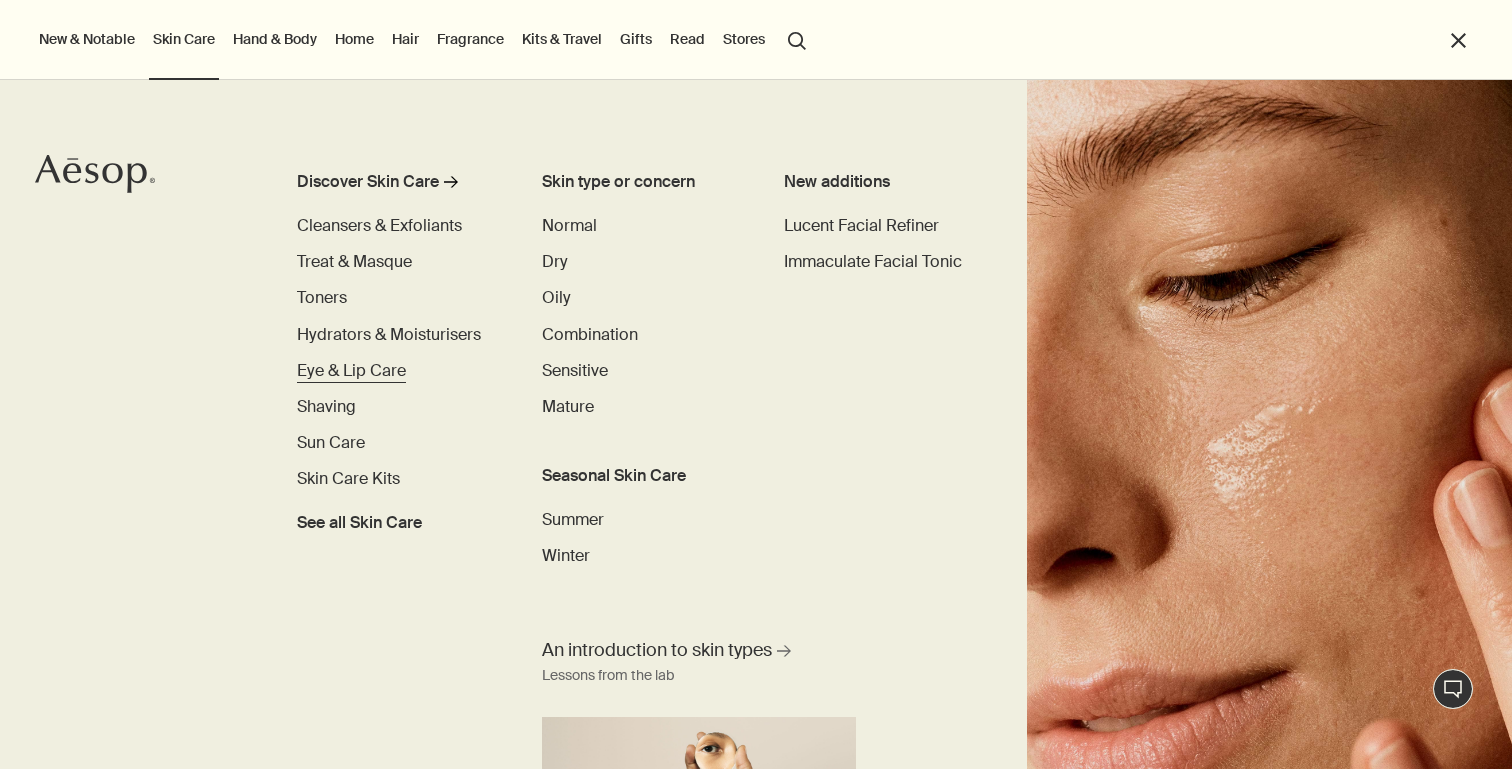 click on "Eye & Lip Care" at bounding box center (351, 370) 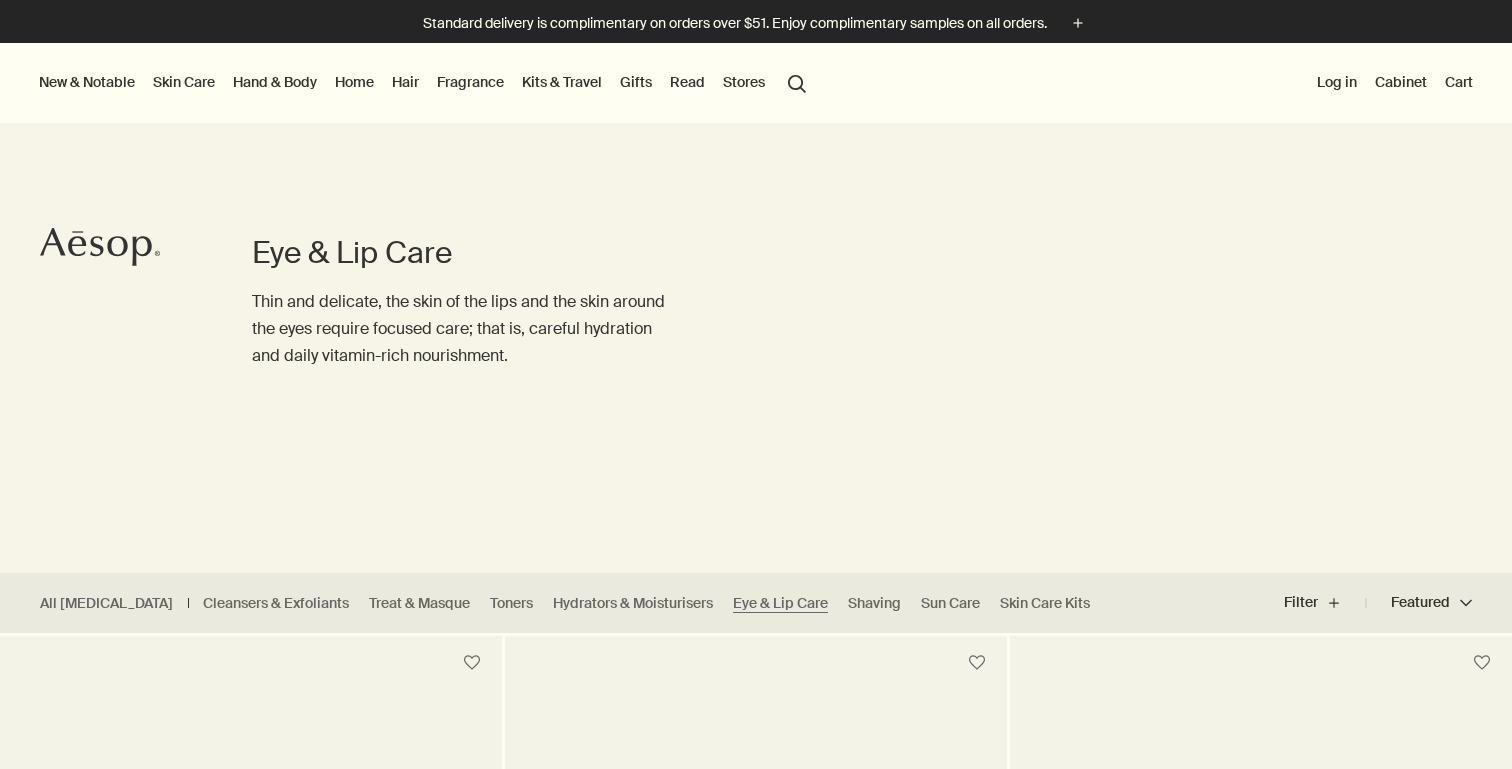 scroll, scrollTop: 0, scrollLeft: 0, axis: both 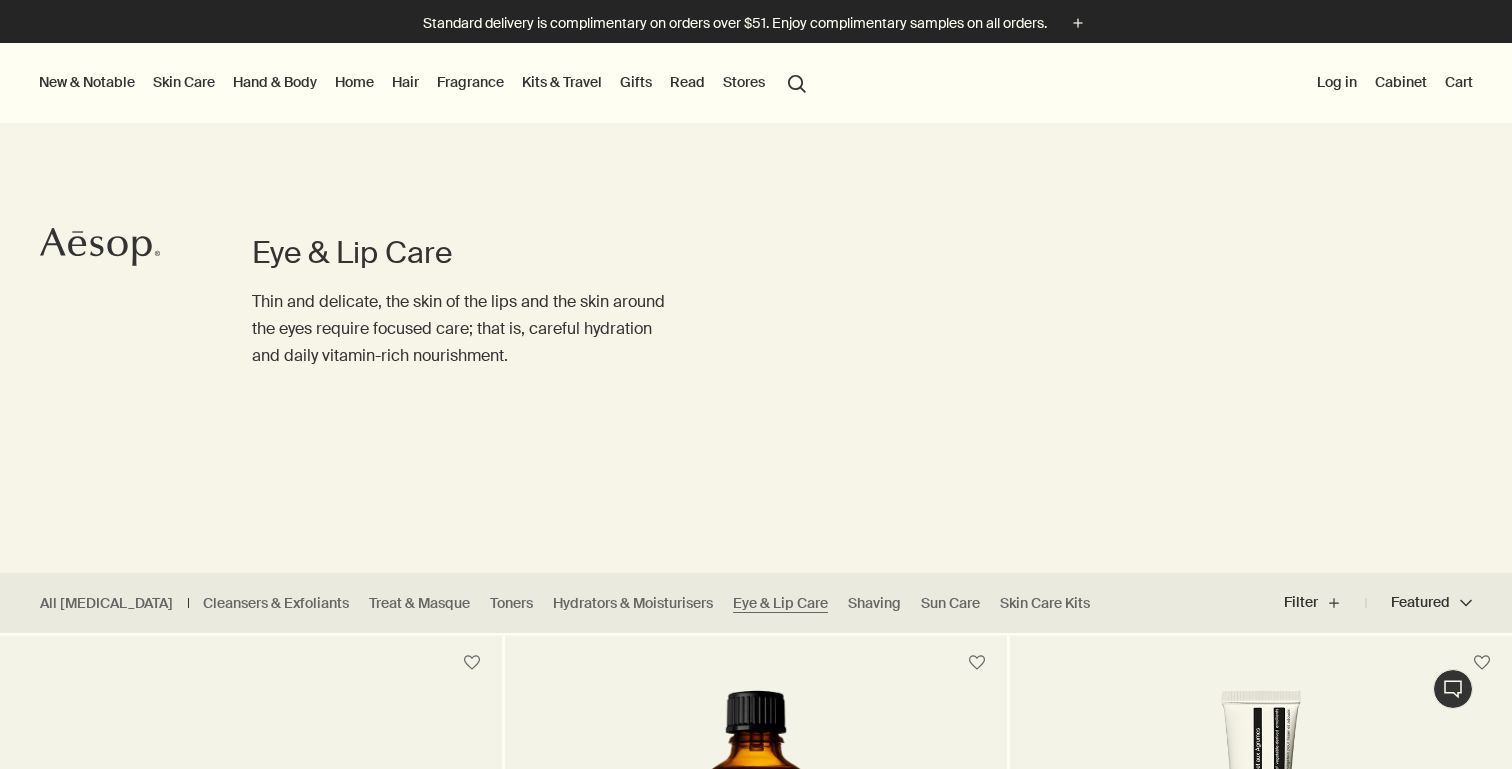 click on "Hair" at bounding box center (405, 82) 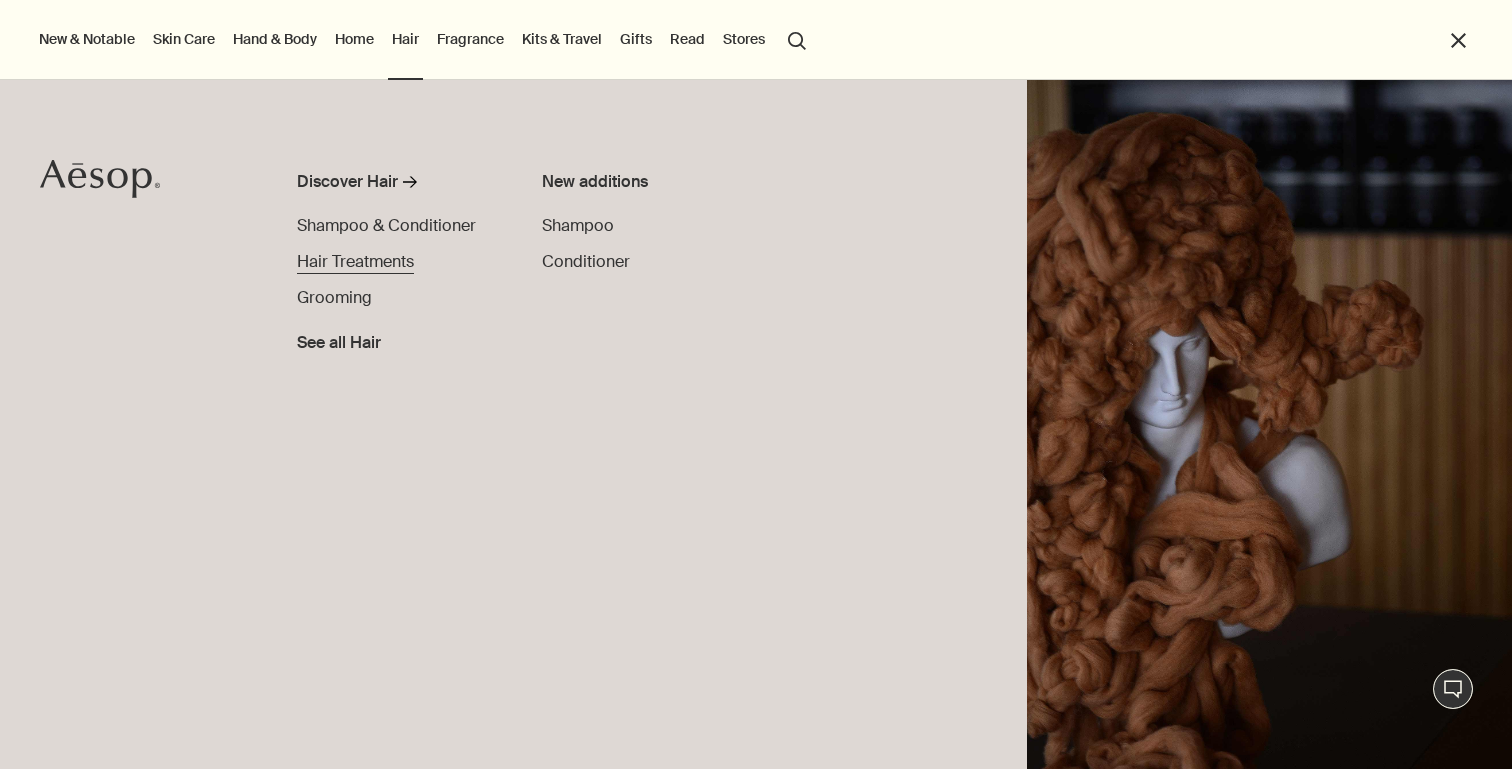 click on "Hair Treatments" at bounding box center [355, 261] 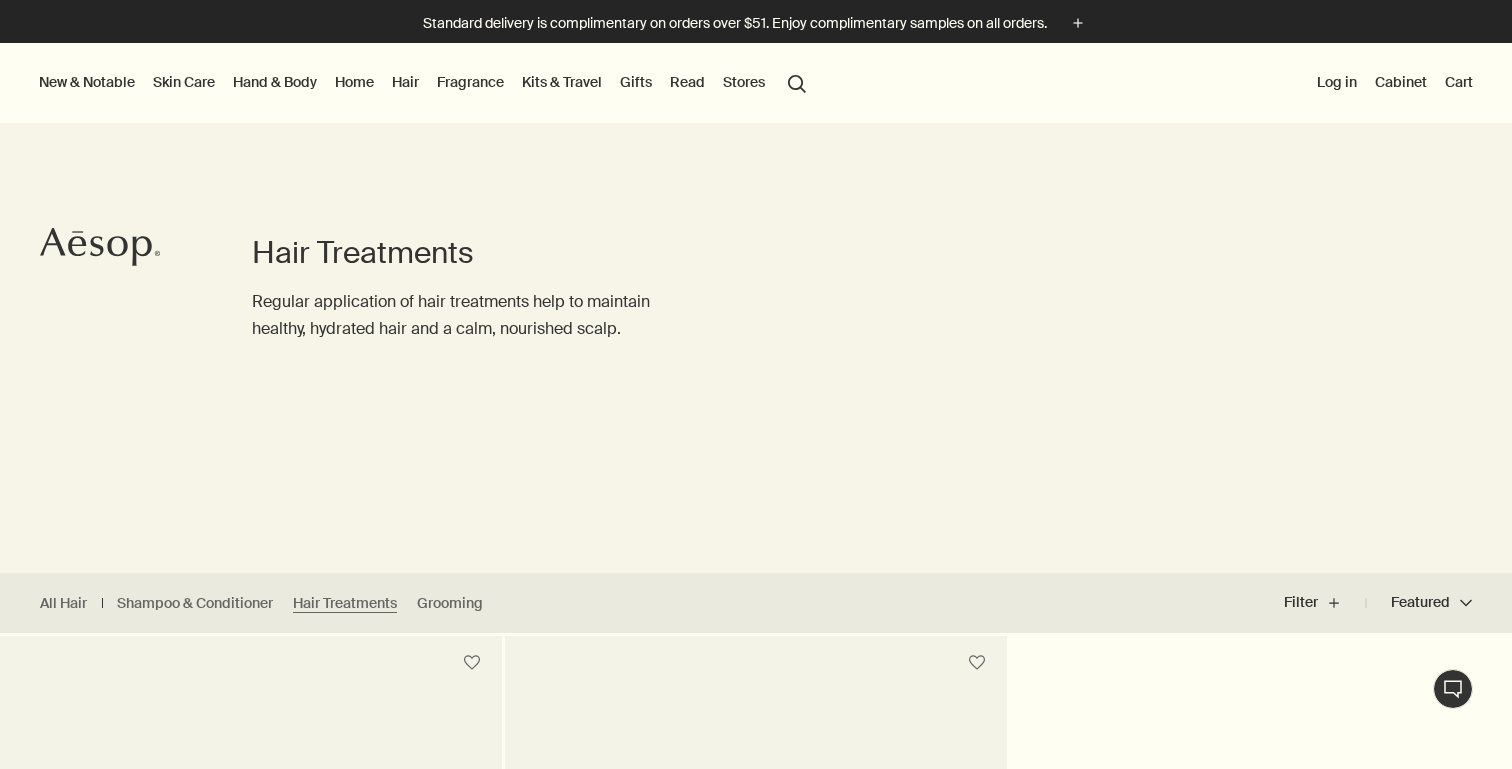 scroll, scrollTop: 0, scrollLeft: 0, axis: both 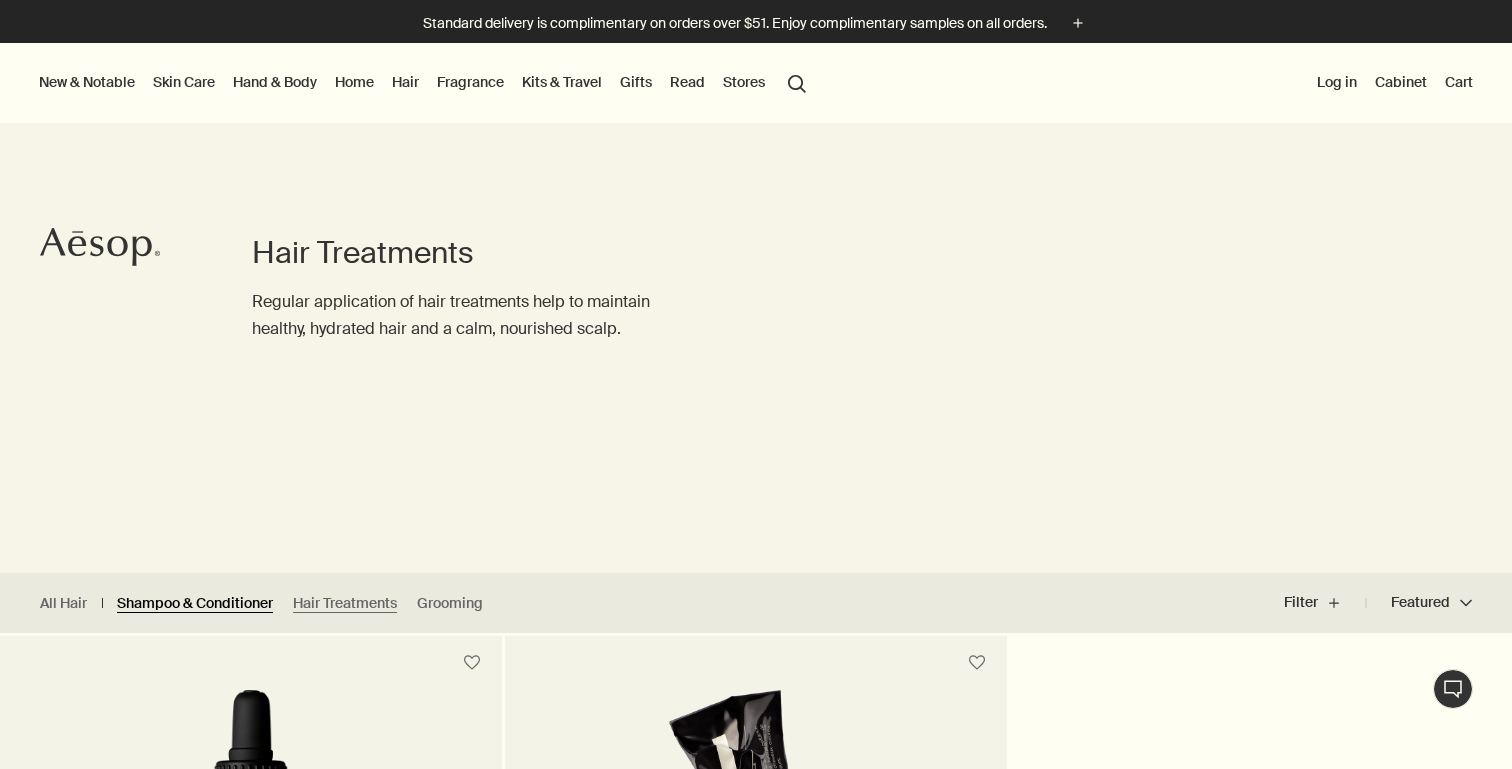 click on "Shampoo & Conditioner" at bounding box center (195, 603) 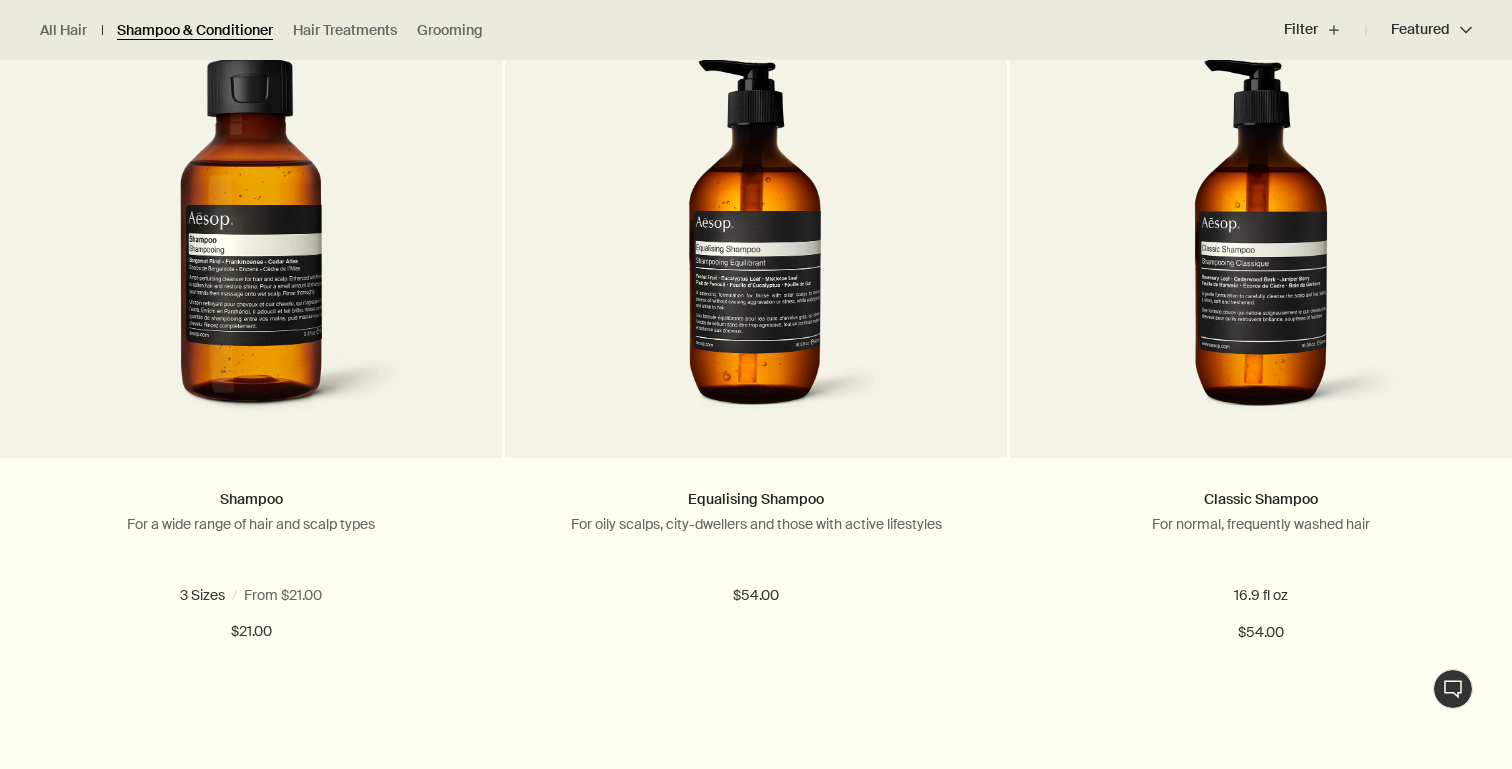 scroll, scrollTop: 634, scrollLeft: 0, axis: vertical 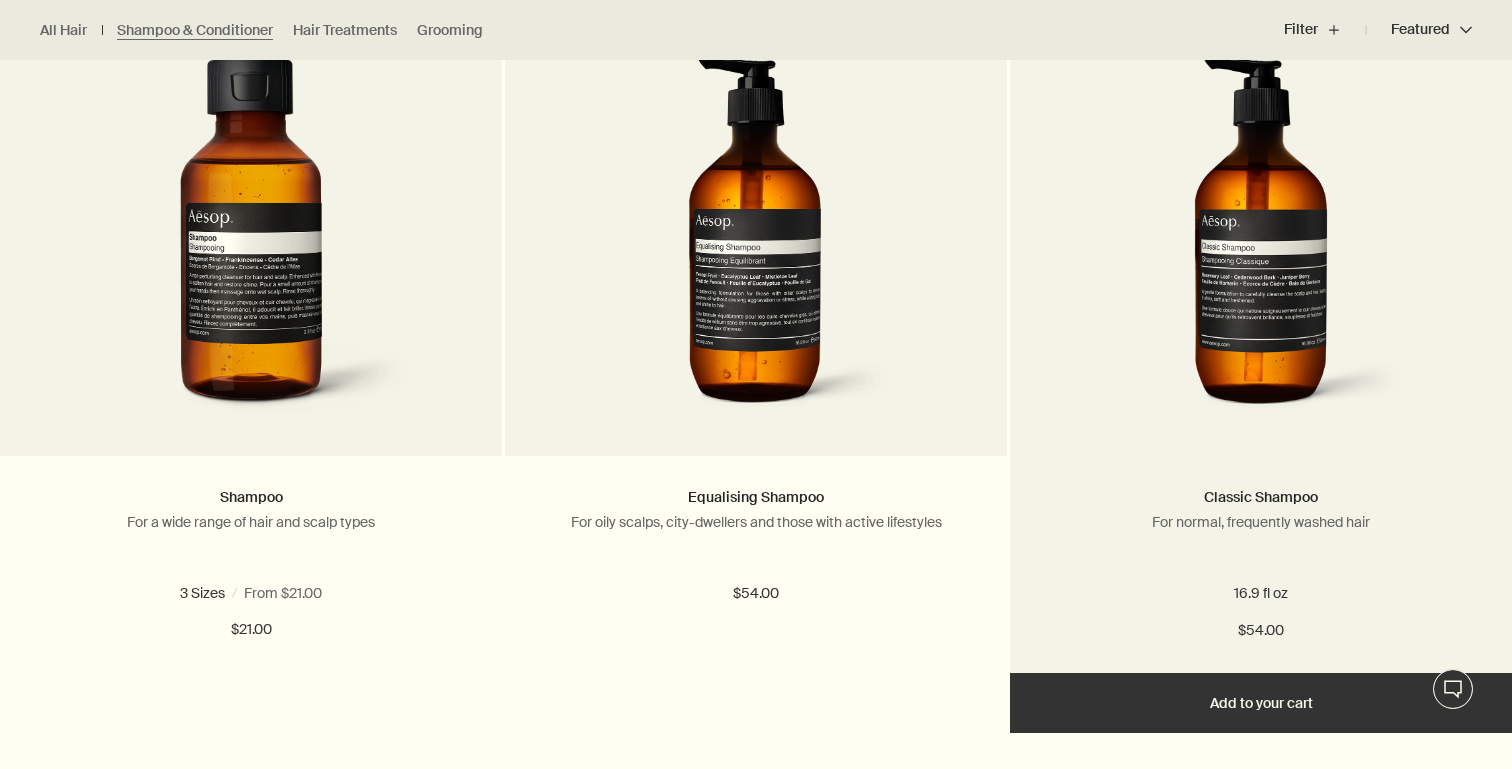 click on "Add Add to your cart" at bounding box center (1261, 703) 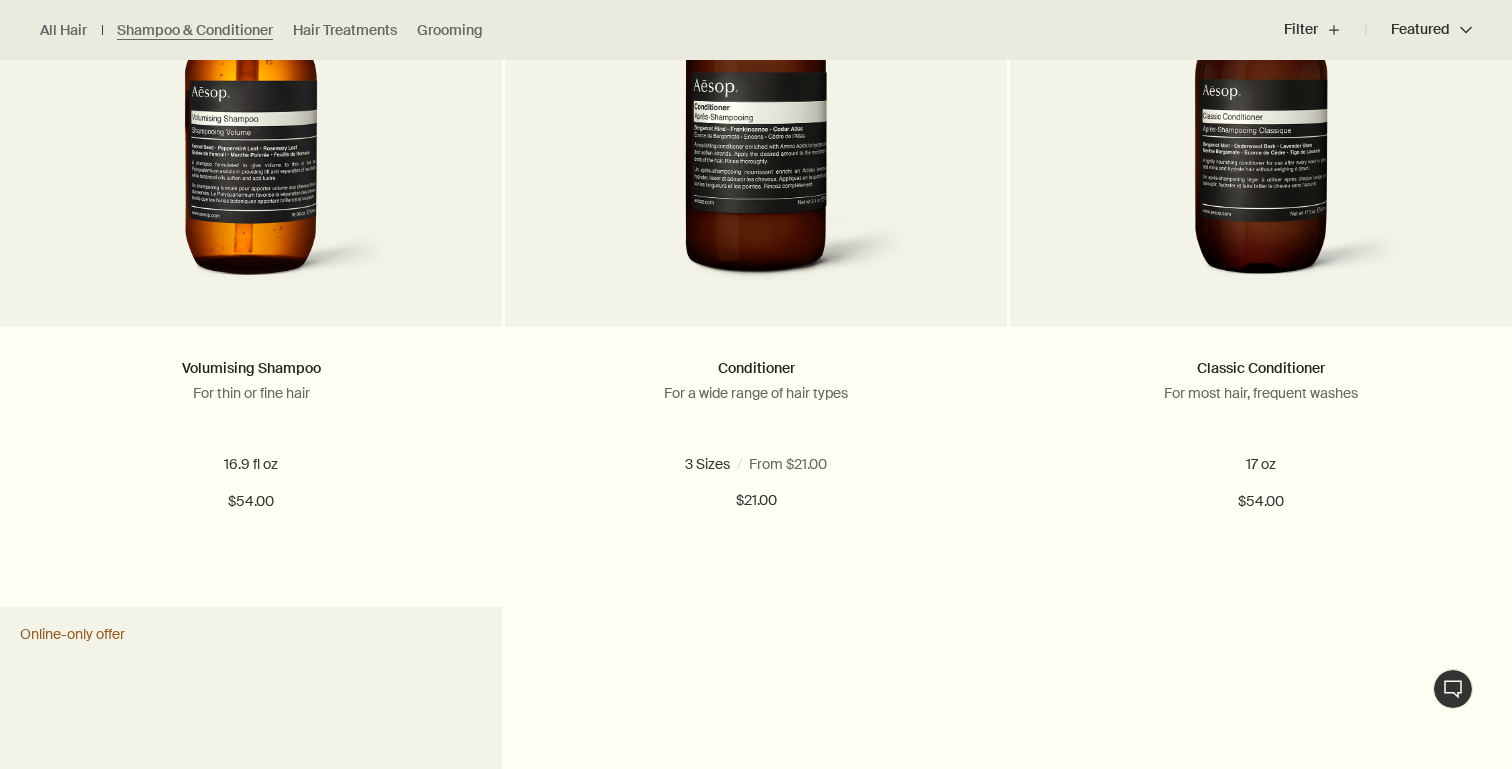 scroll, scrollTop: 1525, scrollLeft: 0, axis: vertical 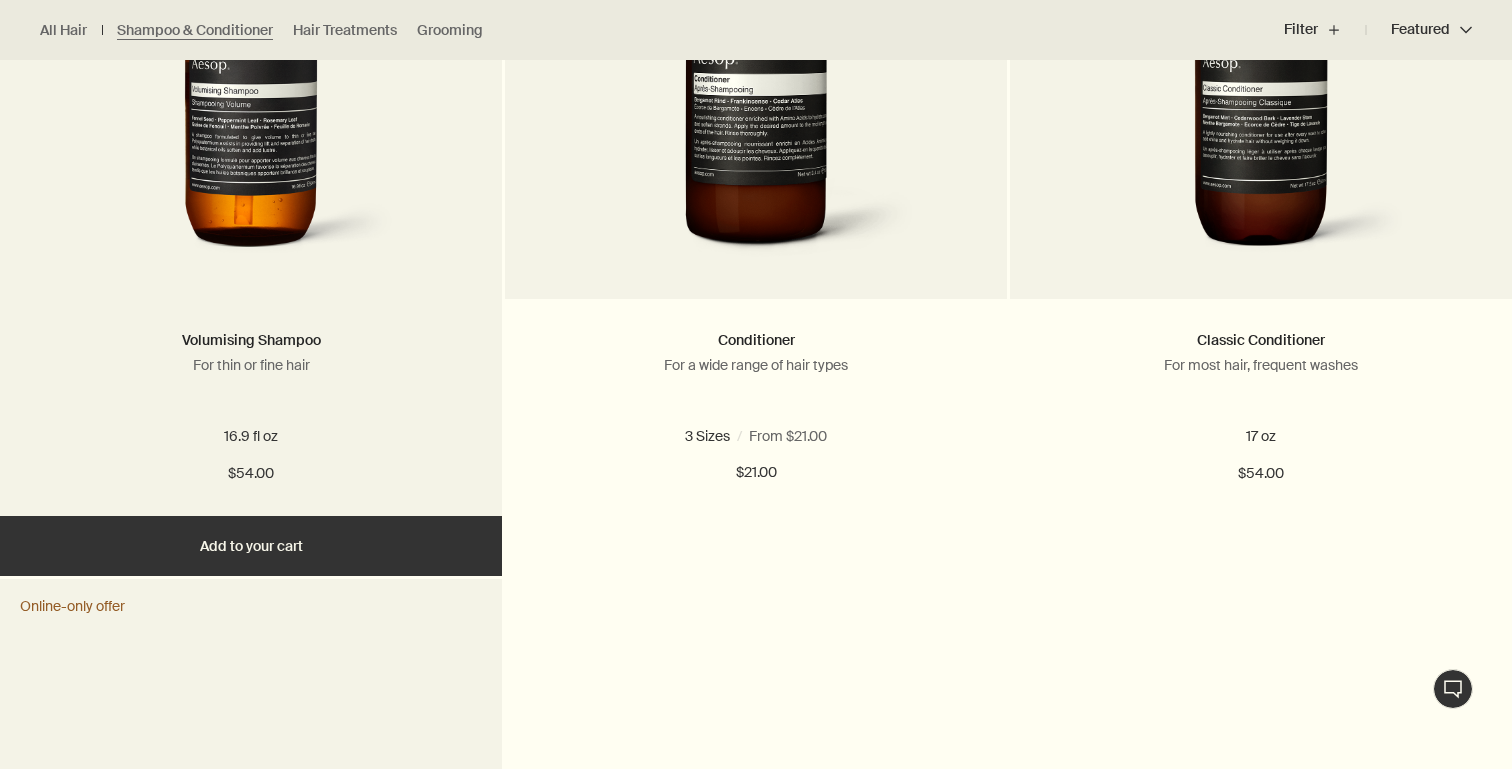 click on "Add Add to your cart" at bounding box center (251, 546) 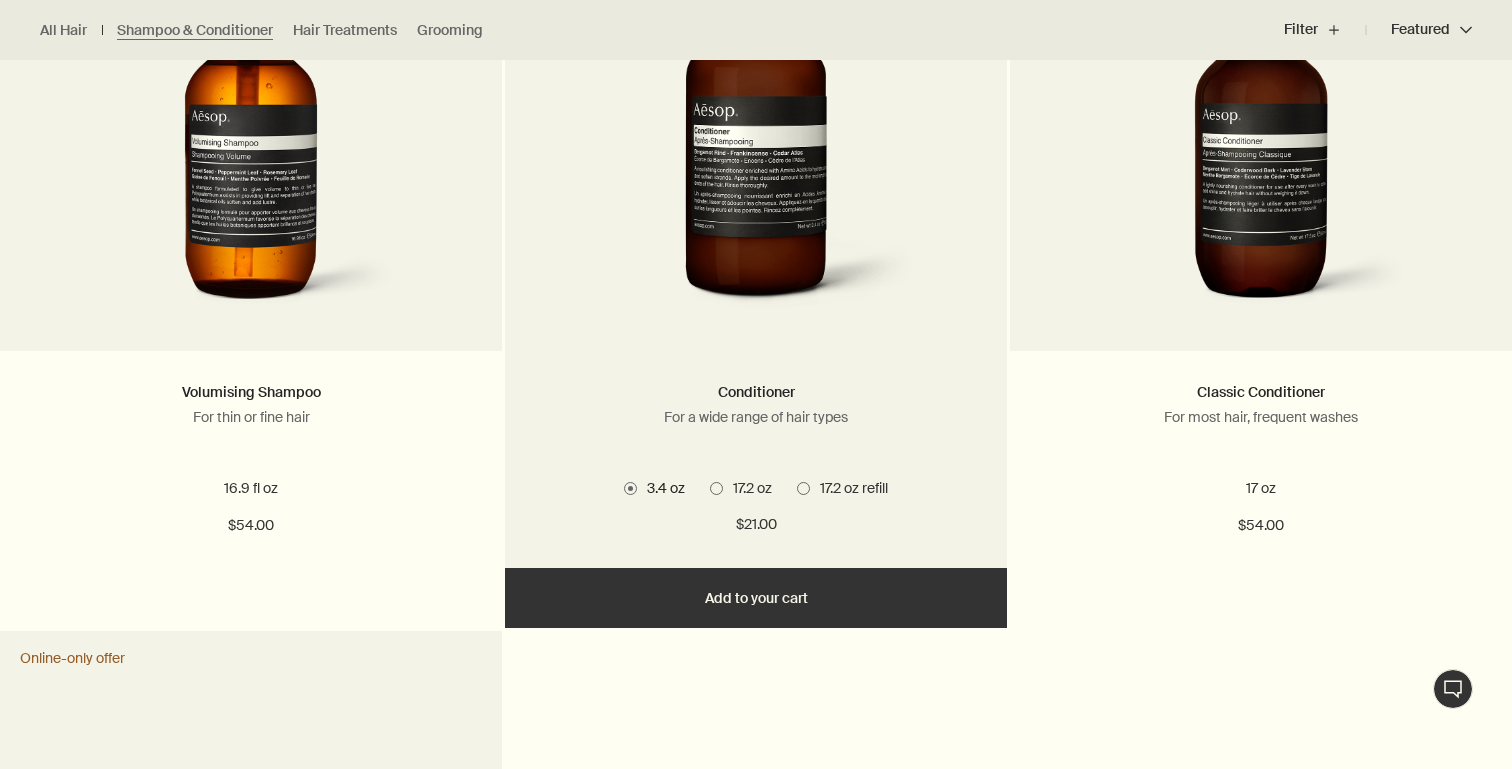 scroll, scrollTop: 1540, scrollLeft: 0, axis: vertical 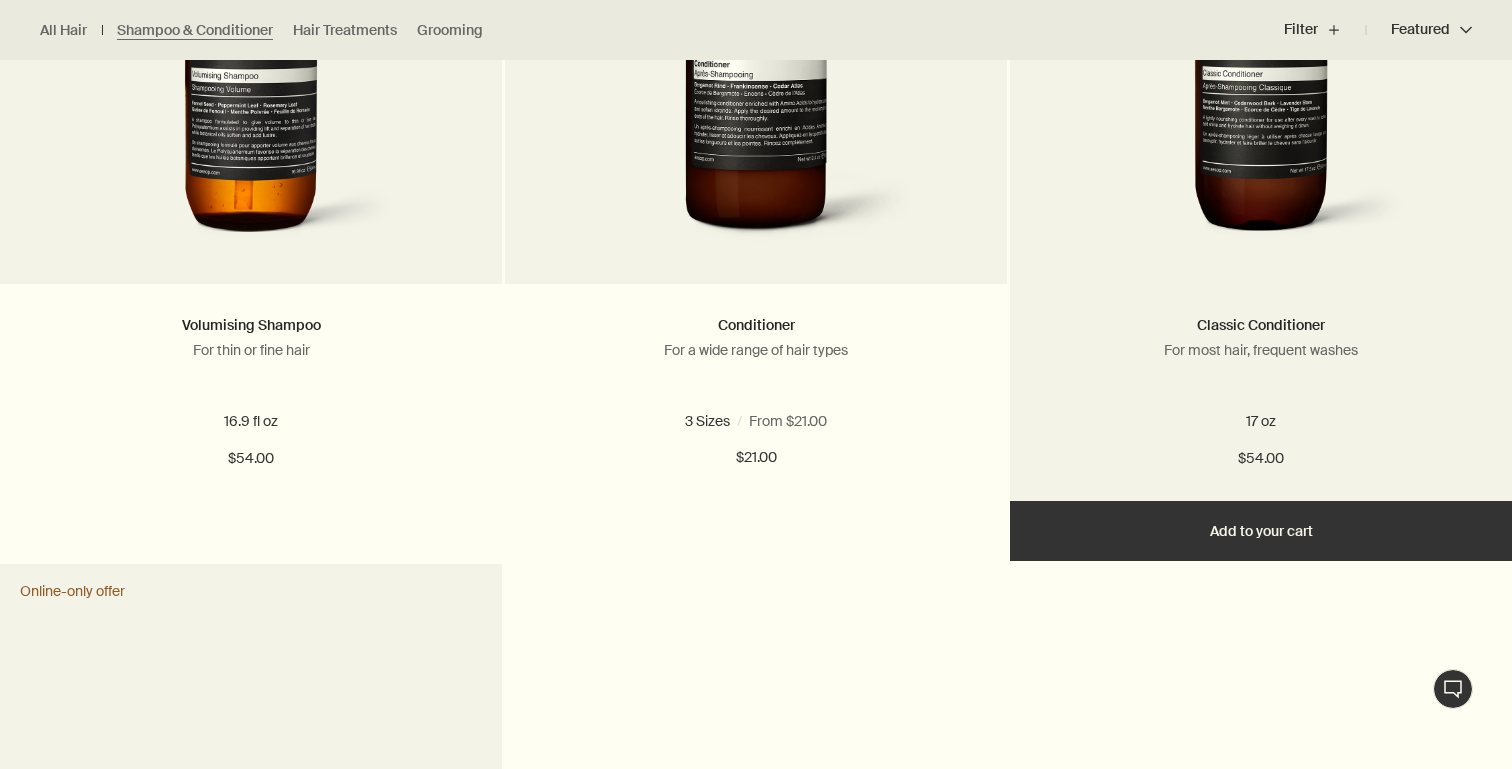 click on "Add Add to your cart" at bounding box center (1261, 531) 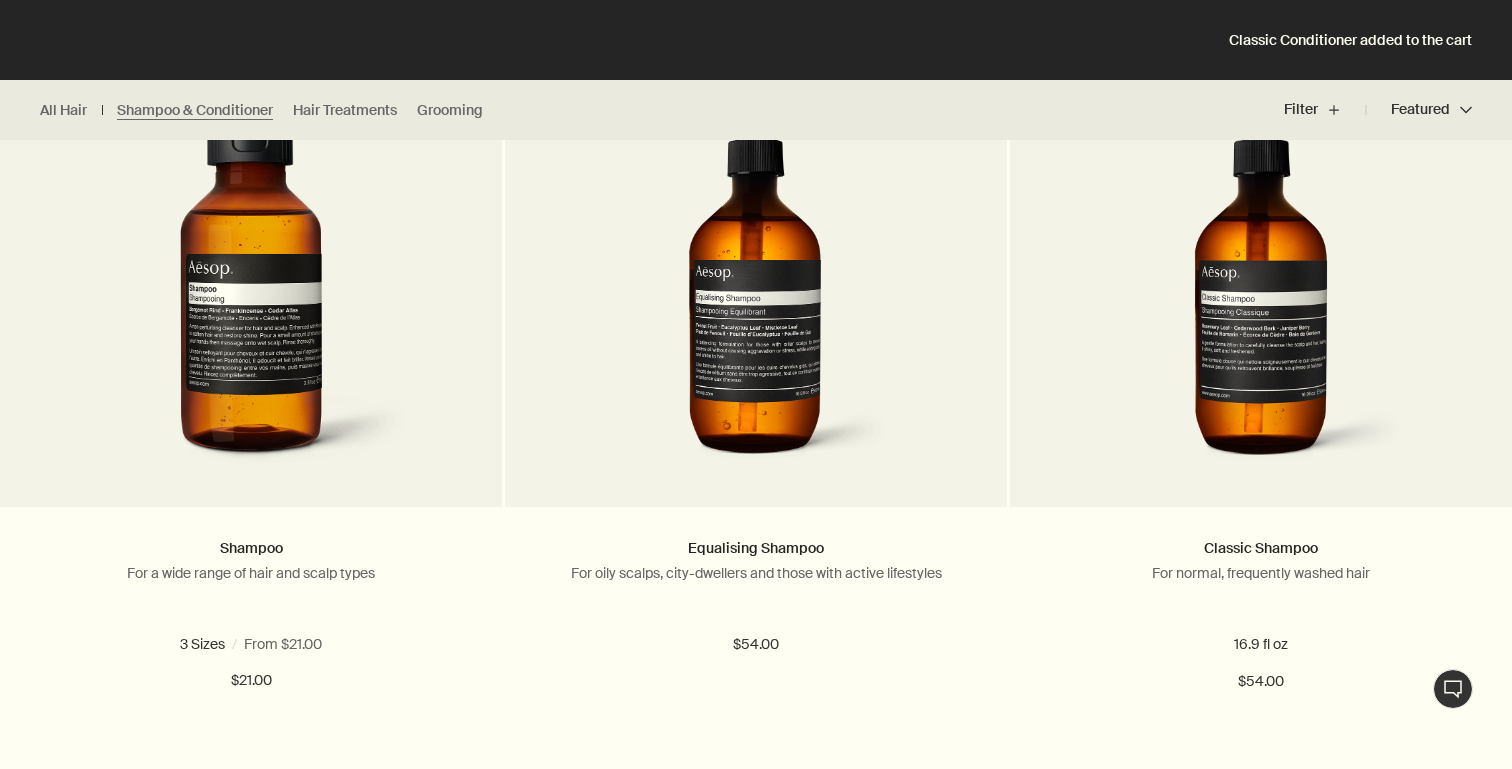 scroll, scrollTop: 0, scrollLeft: 0, axis: both 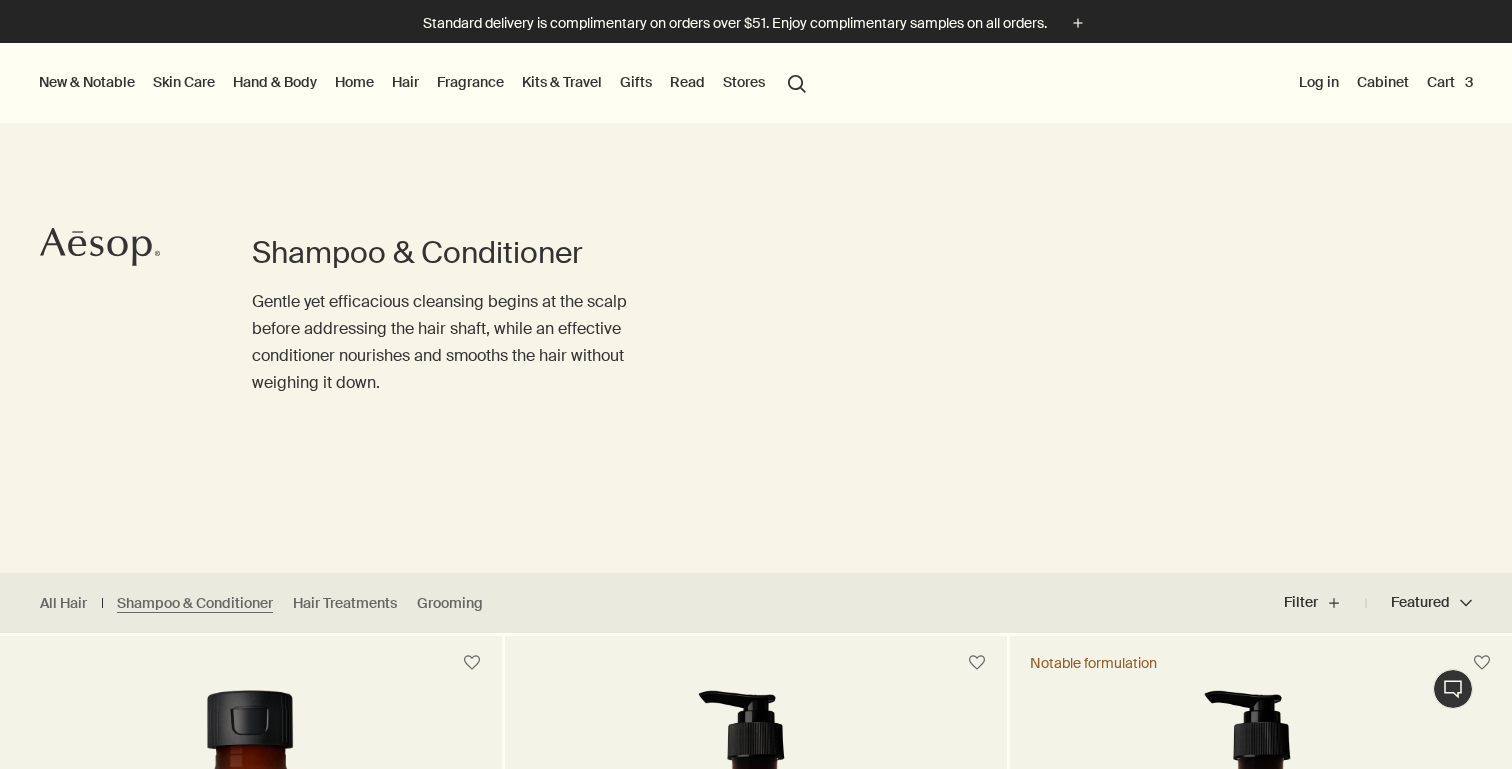 click on "Fragrance" at bounding box center (470, 82) 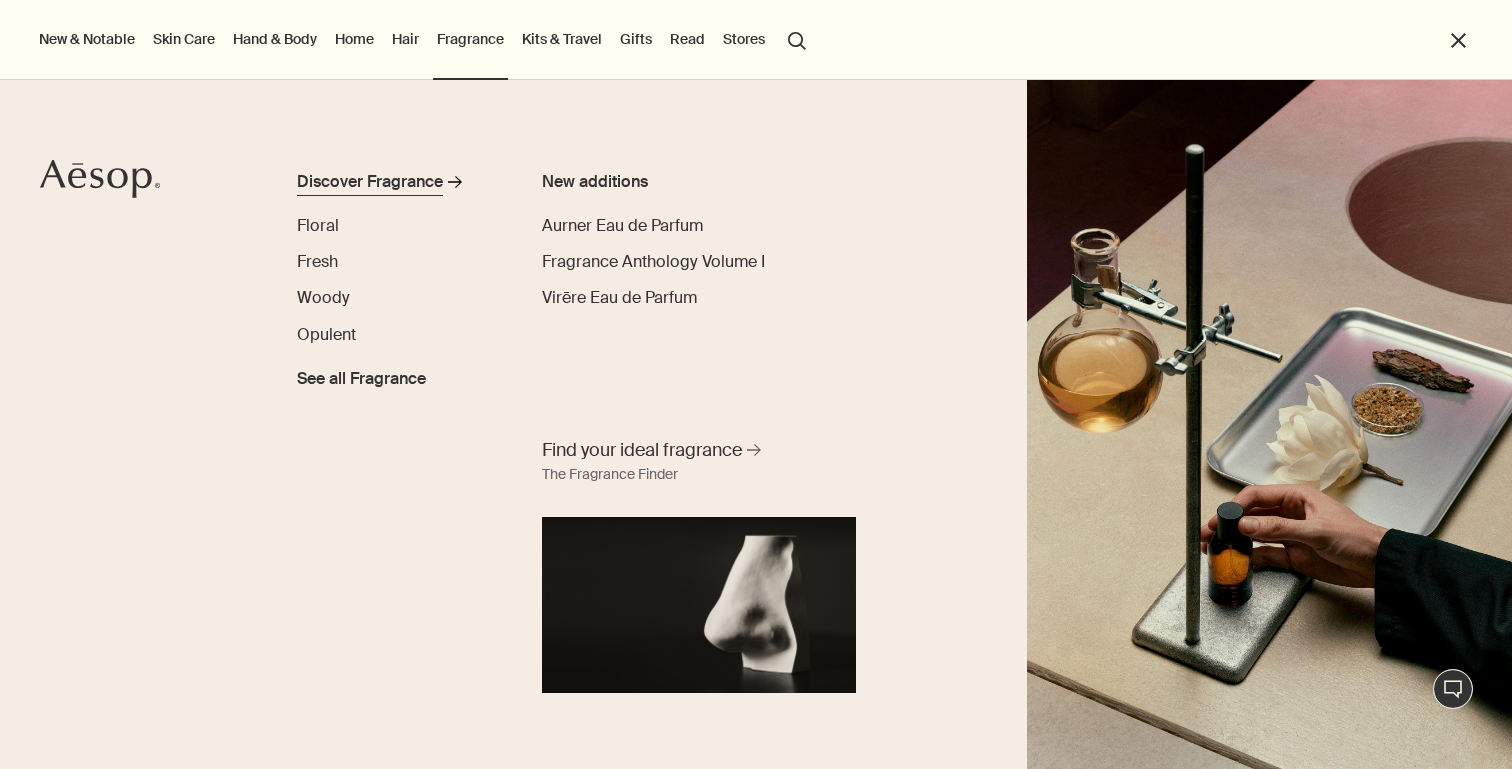 click on "Discover Fragrance" at bounding box center (370, 182) 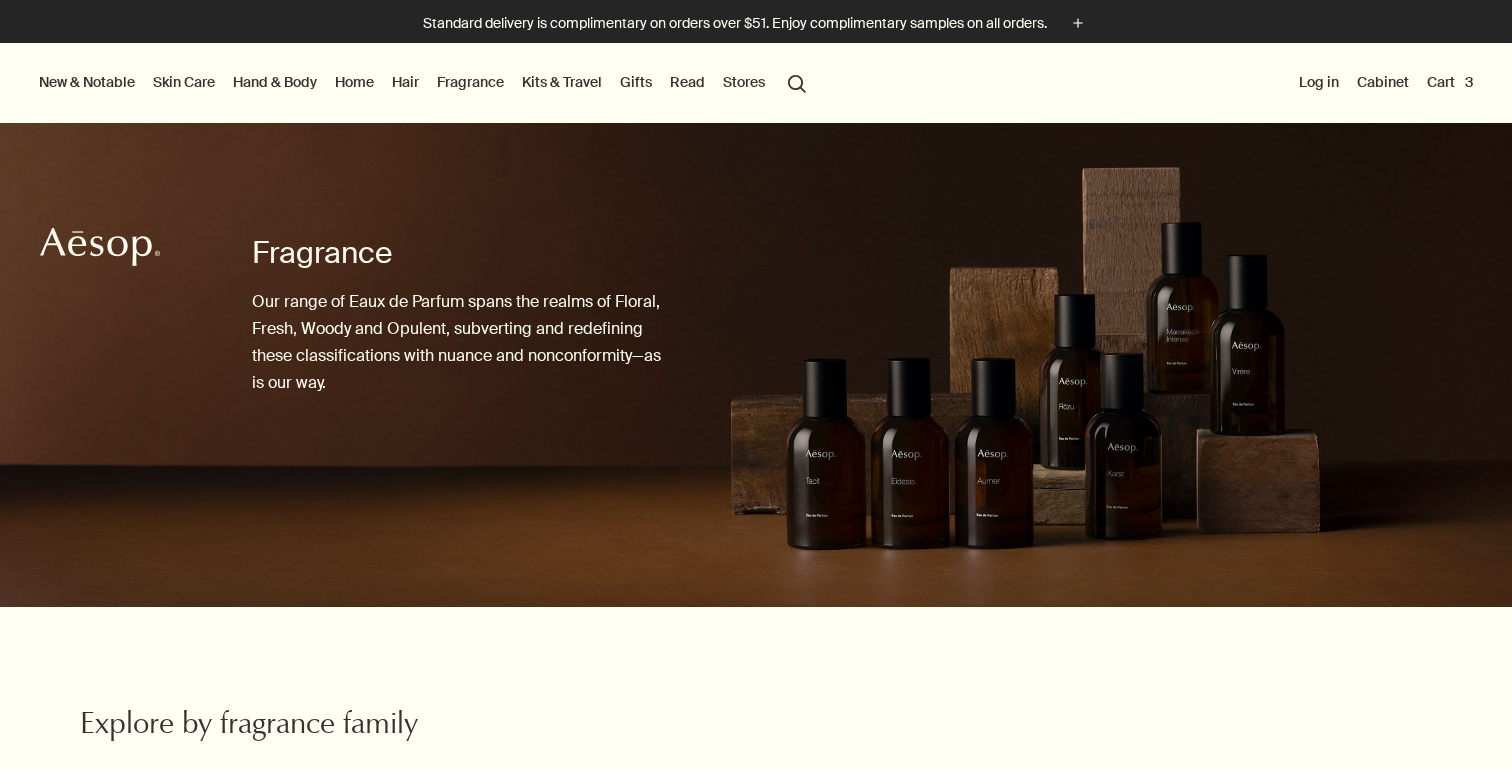 scroll, scrollTop: 0, scrollLeft: 0, axis: both 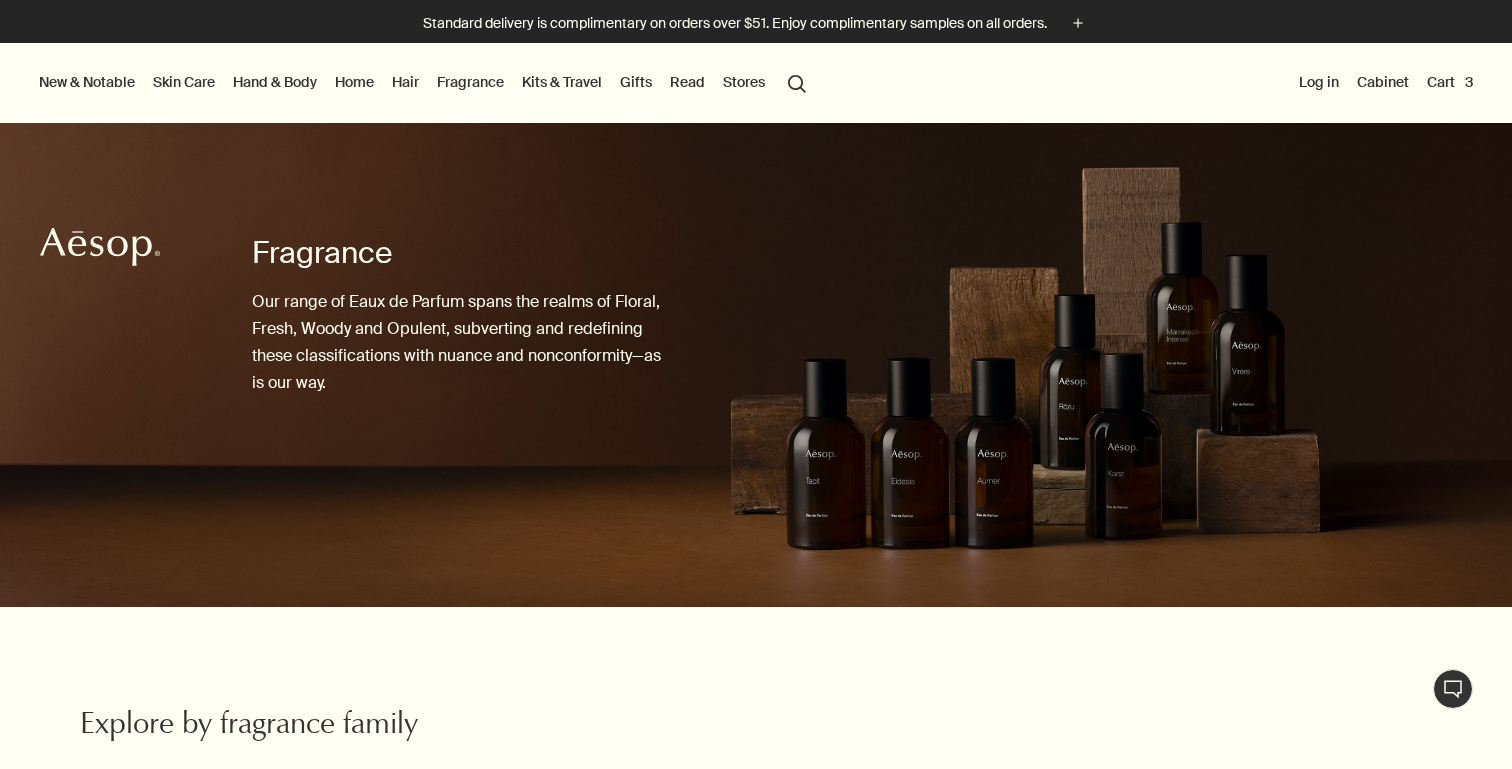 click on "Kits & Travel" at bounding box center (562, 82) 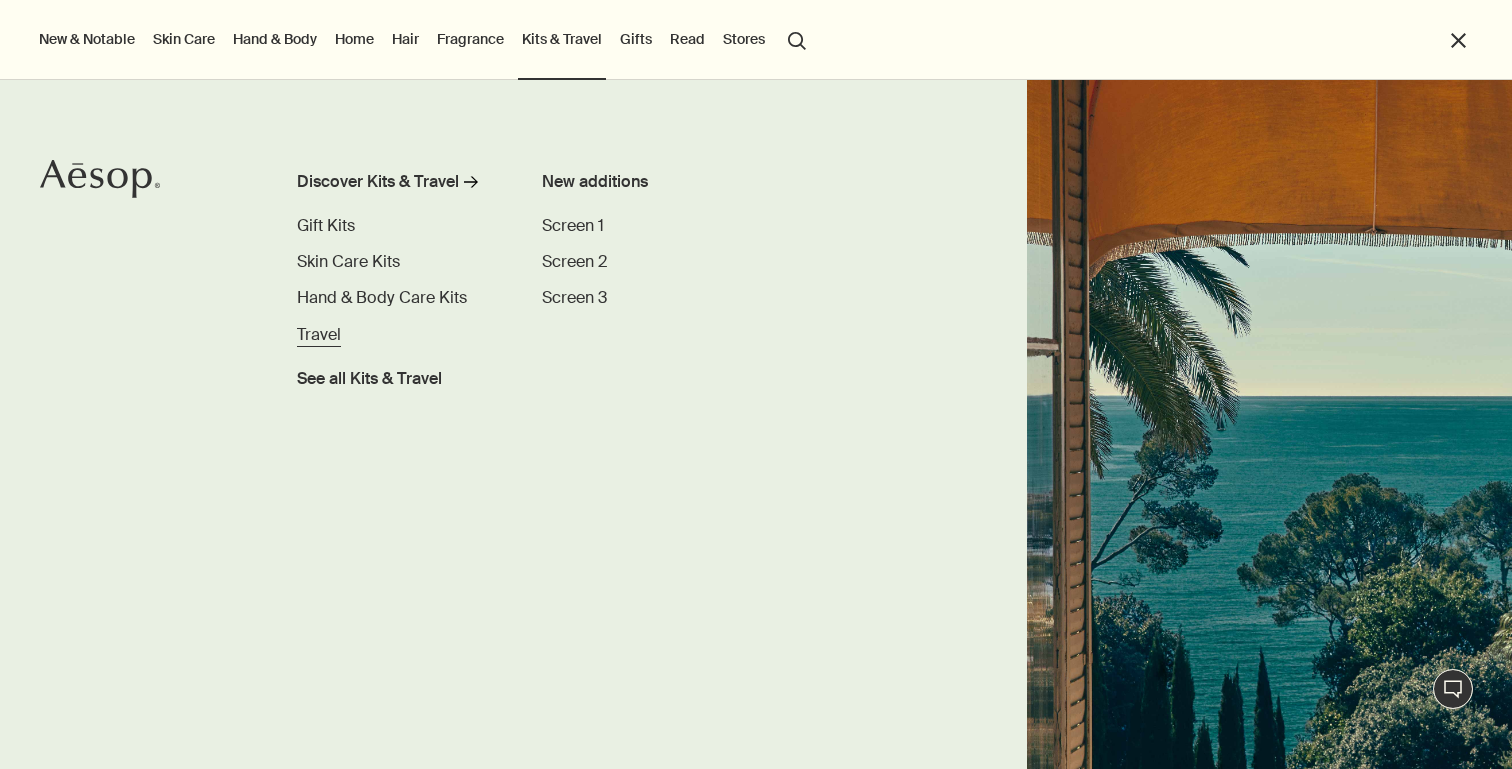 click on "Travel" at bounding box center (319, 334) 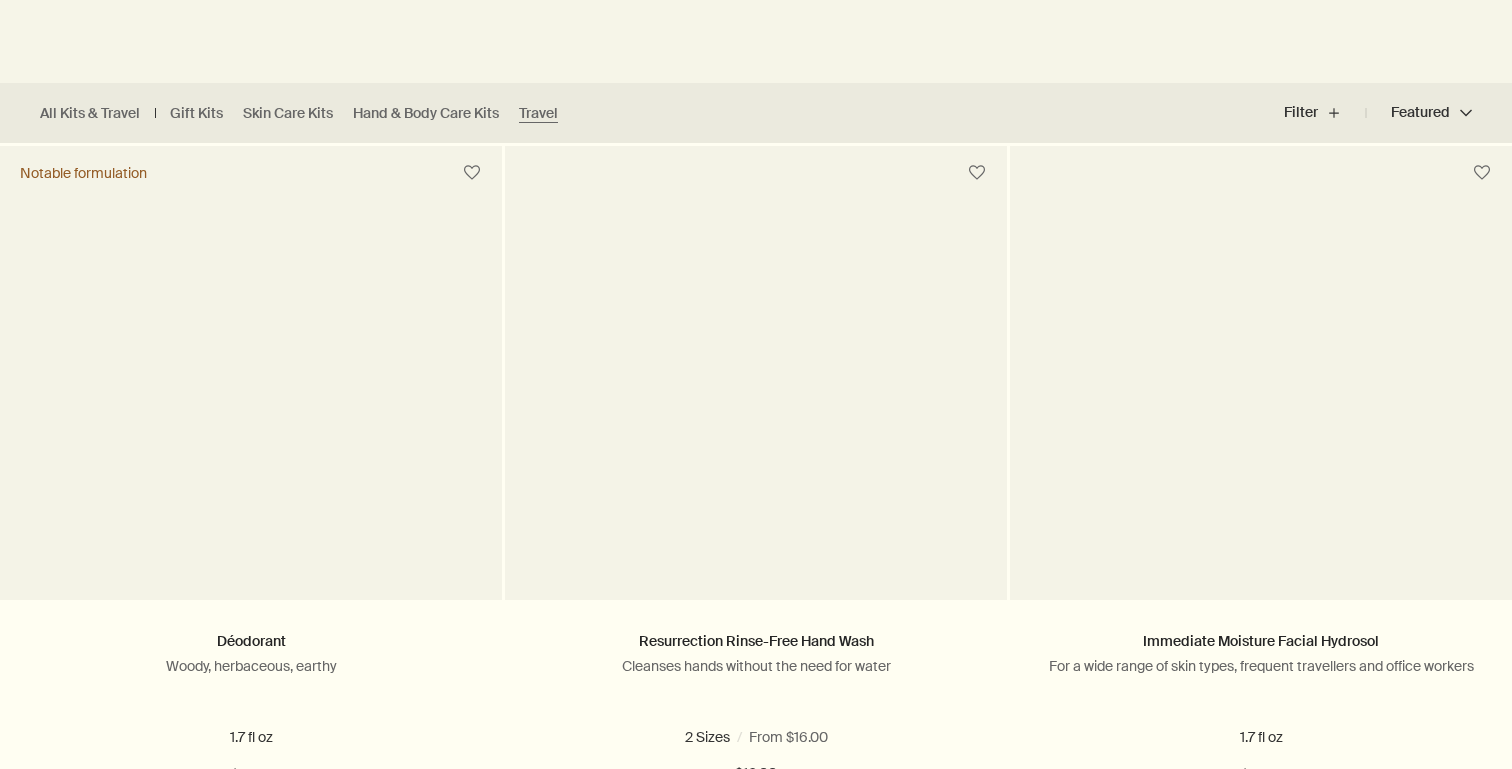 scroll, scrollTop: 0, scrollLeft: 0, axis: both 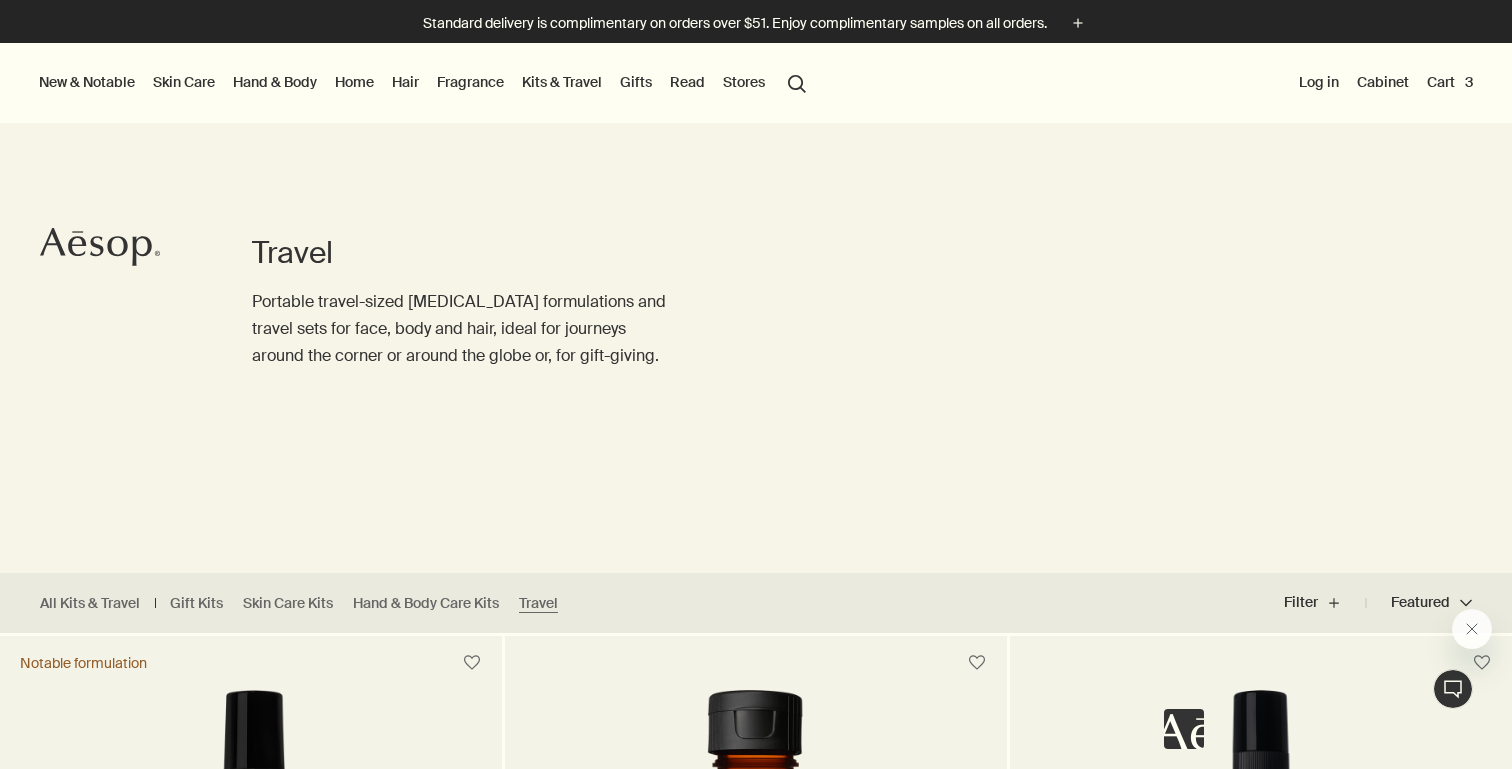 click on "Hand & Body" at bounding box center [275, 82] 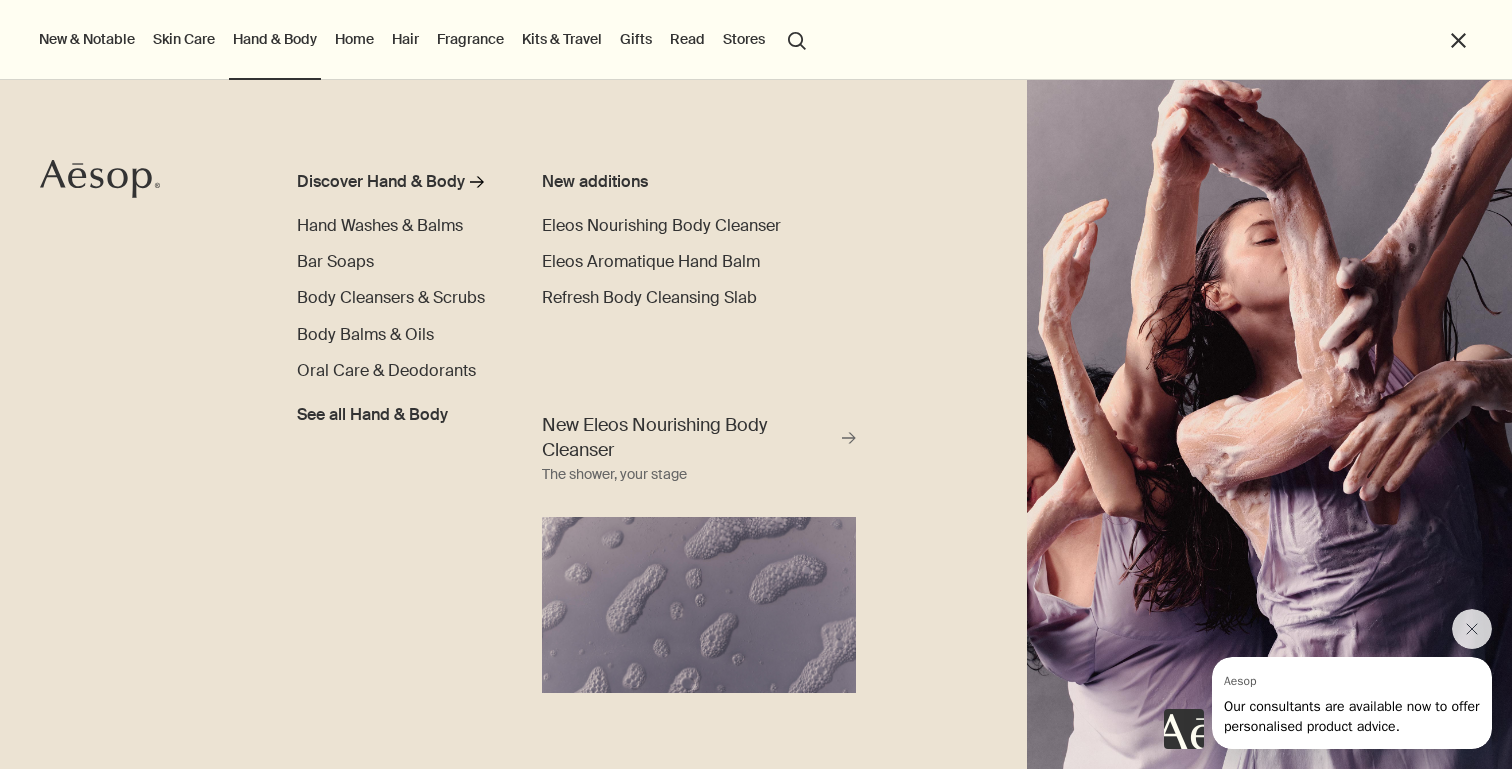 click on "Skin Care" at bounding box center [184, 39] 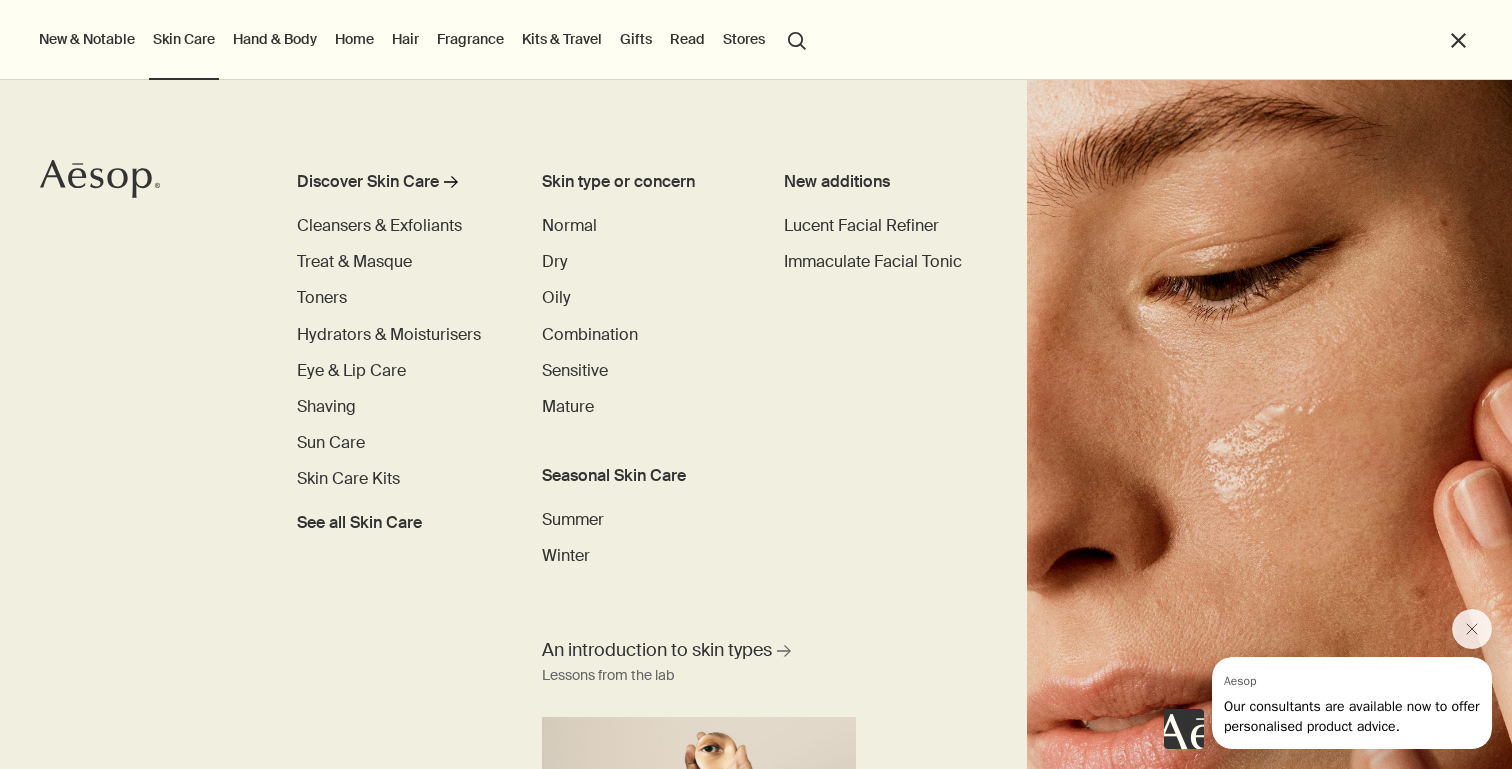 click on "search Search" at bounding box center (797, 39) 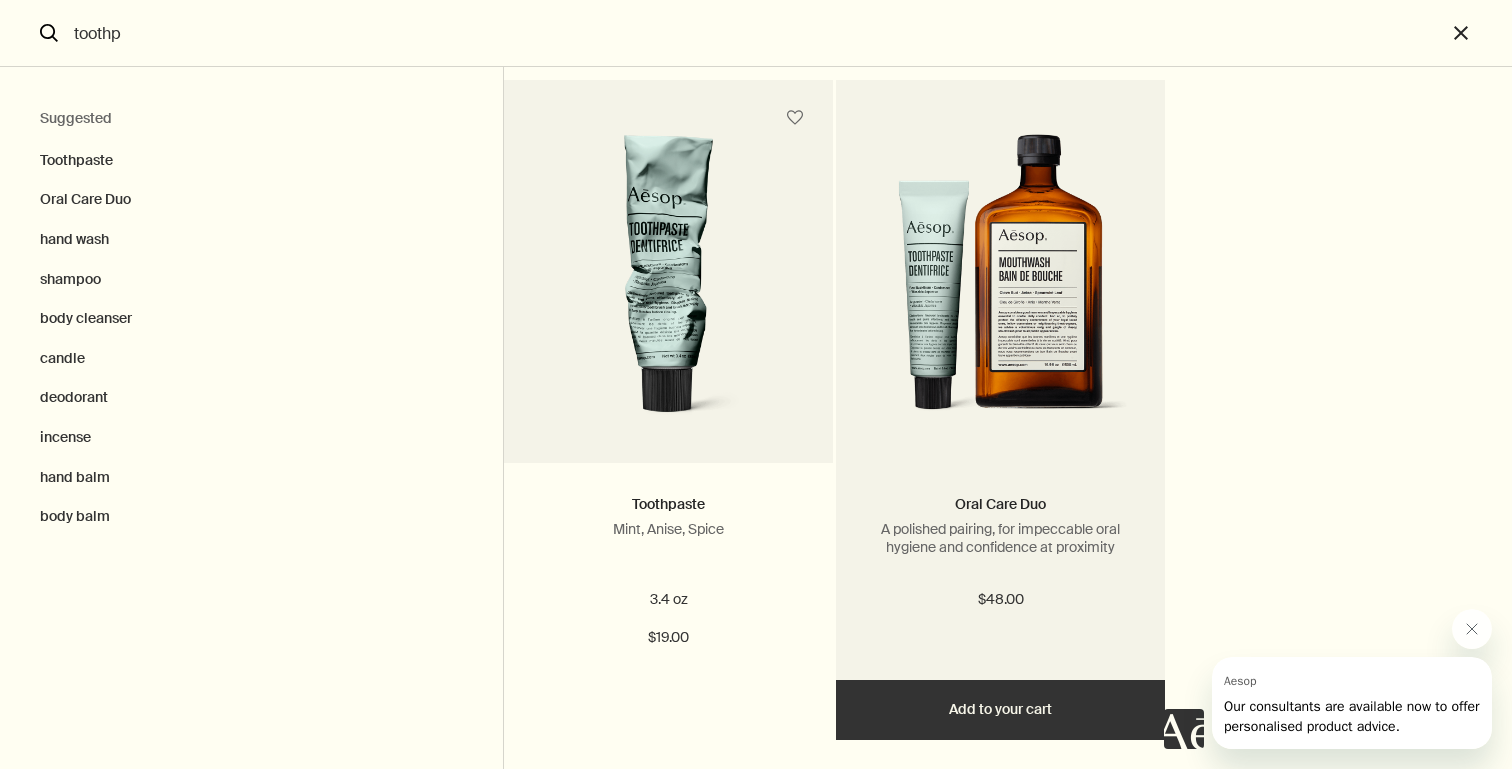scroll, scrollTop: 87, scrollLeft: 0, axis: vertical 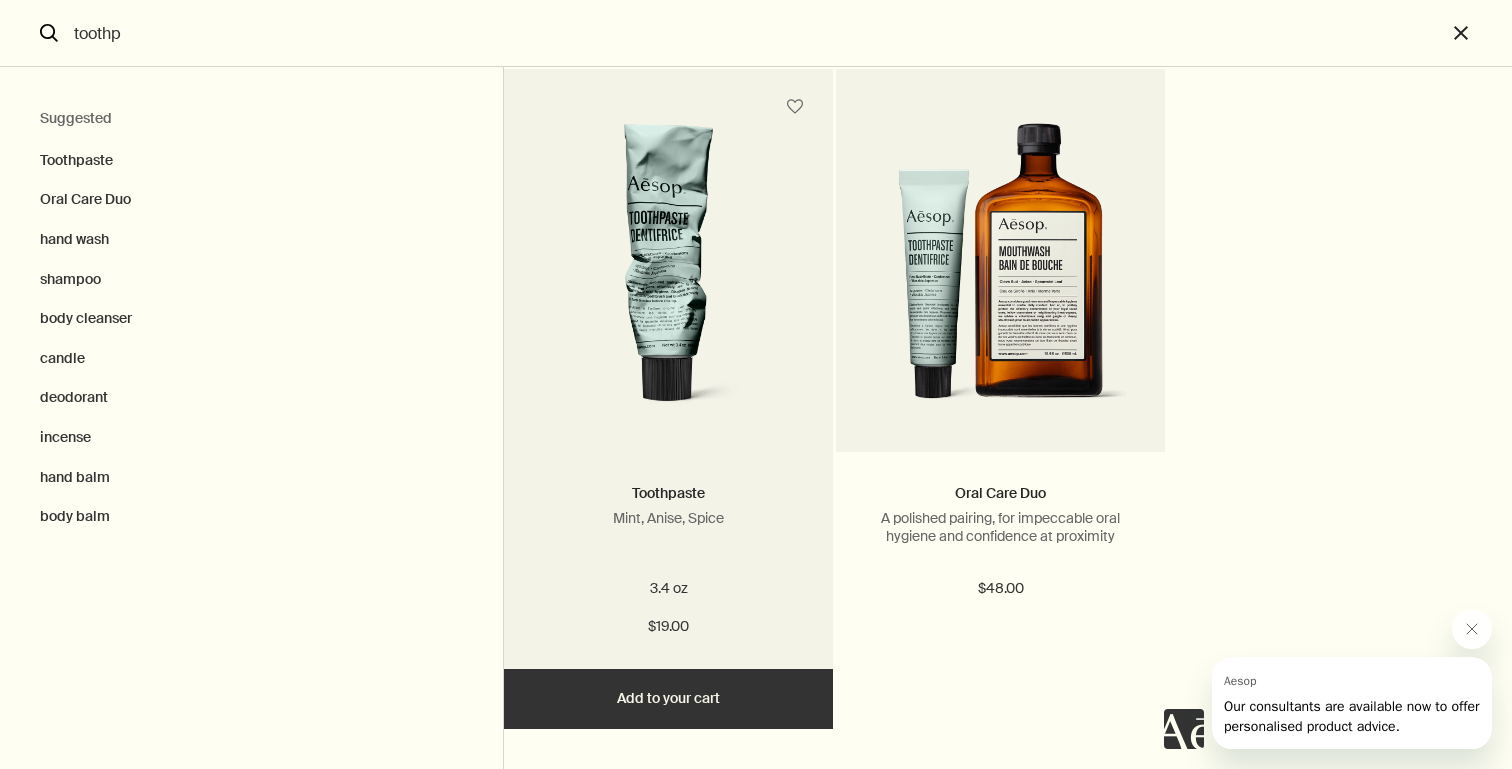 type on "toothp" 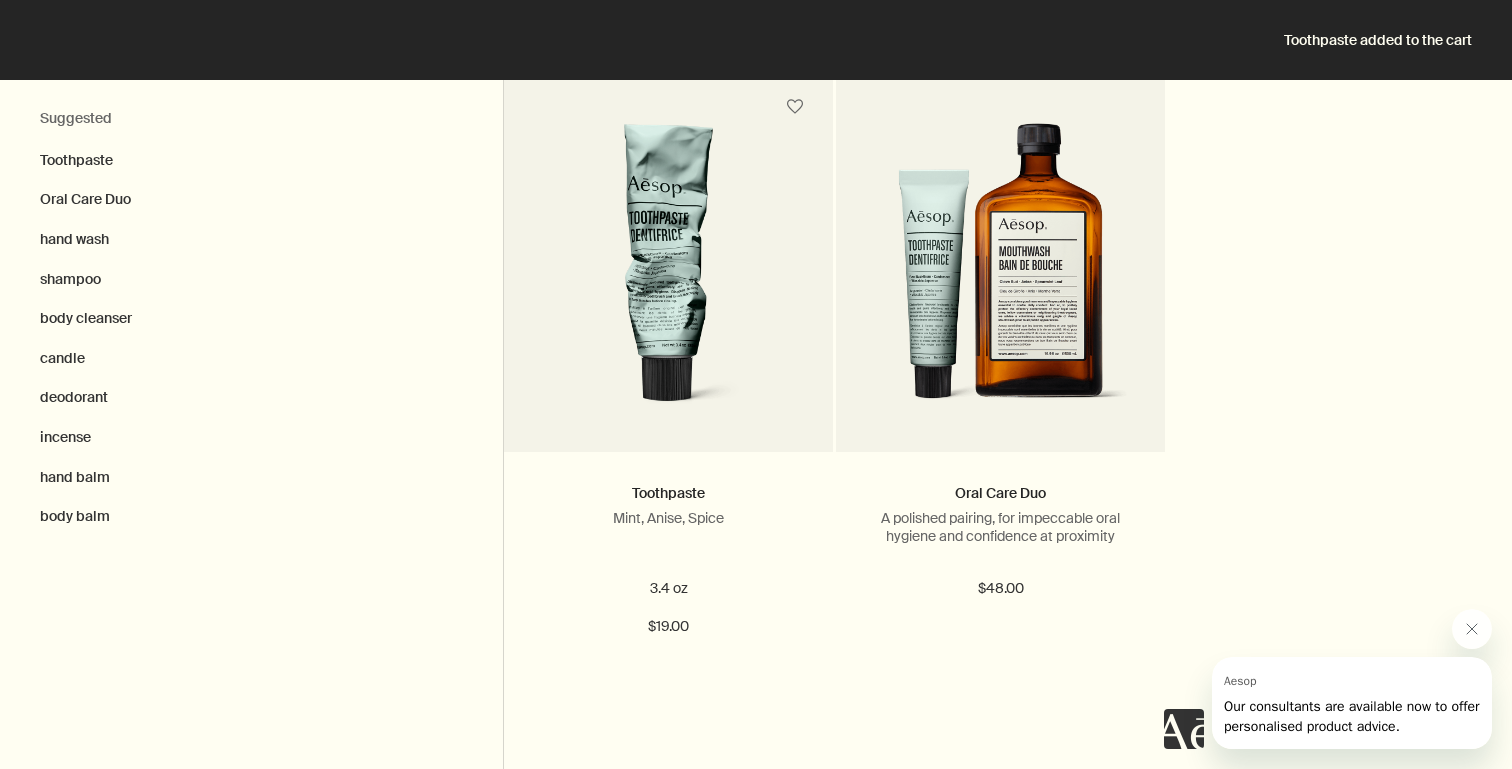 click on "Toothpaste added to the cart" at bounding box center (756, 40) 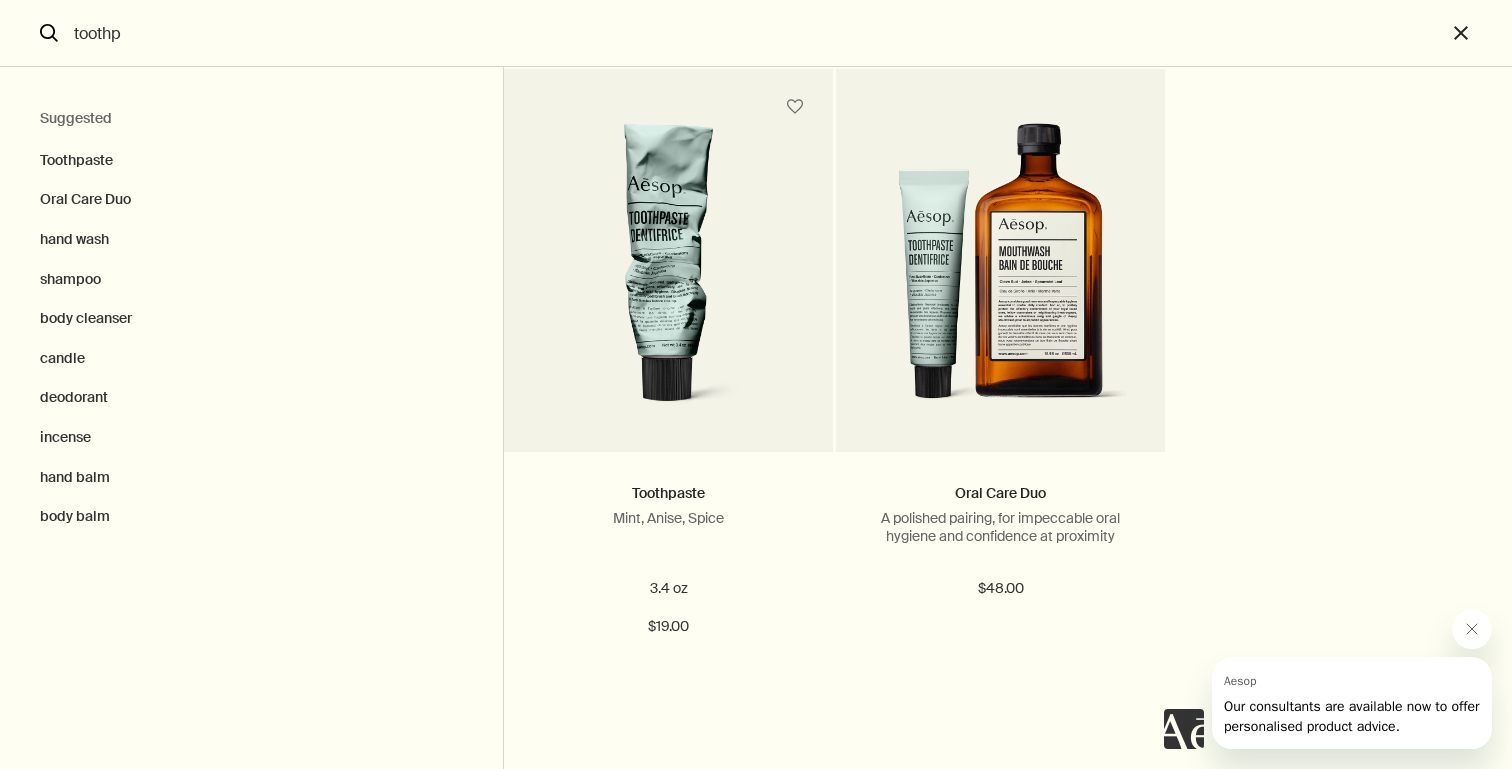 type on "2 resultsToothpasteMint, Anise, Spice3.4 oz$19.00AddedAdded to your cartAddAdd to your cartOral Care DuoA polished pairing, for impeccable oral hygiene and confidence at proximity$48.00 AddAdd to your cart" 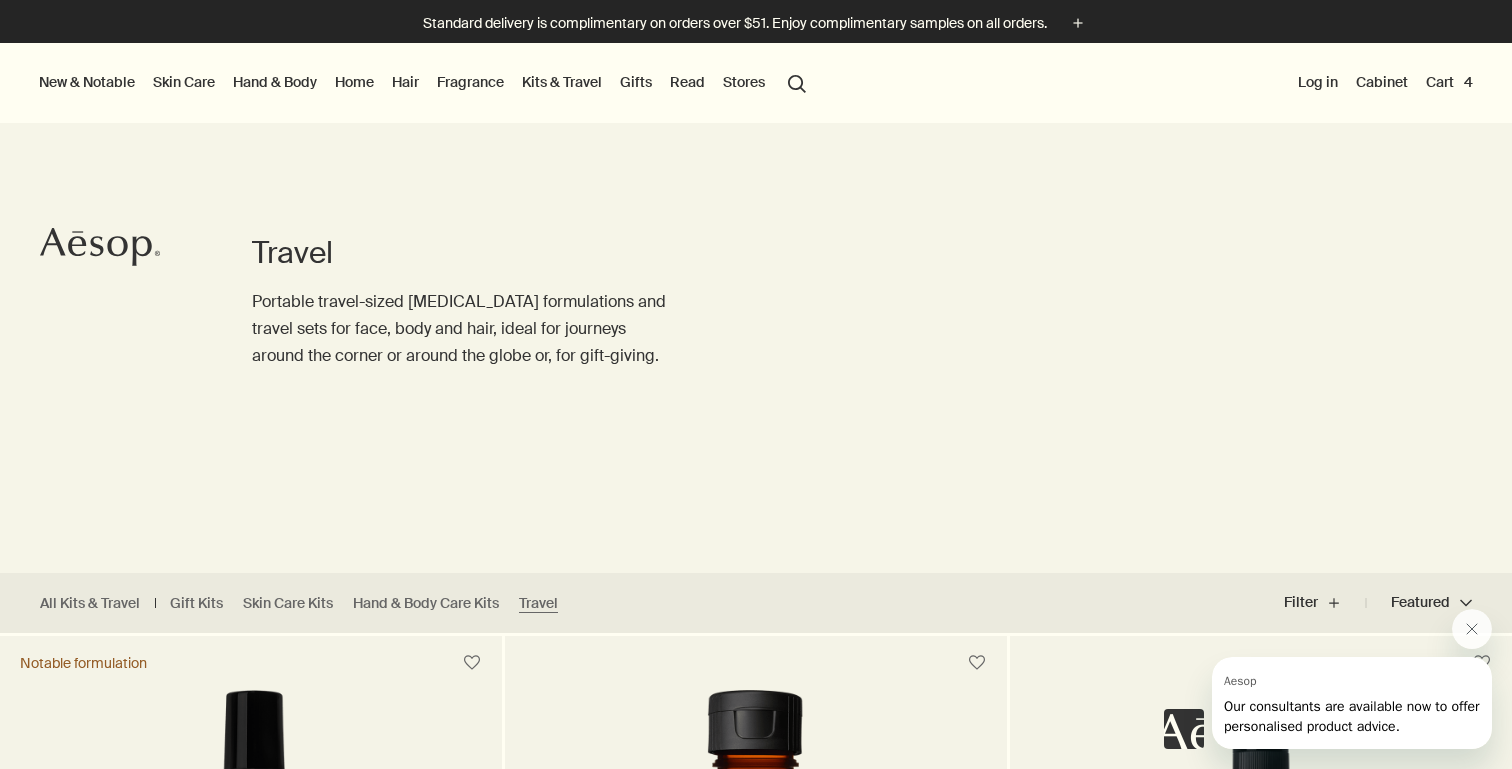 click on "Skin Care" at bounding box center [184, 82] 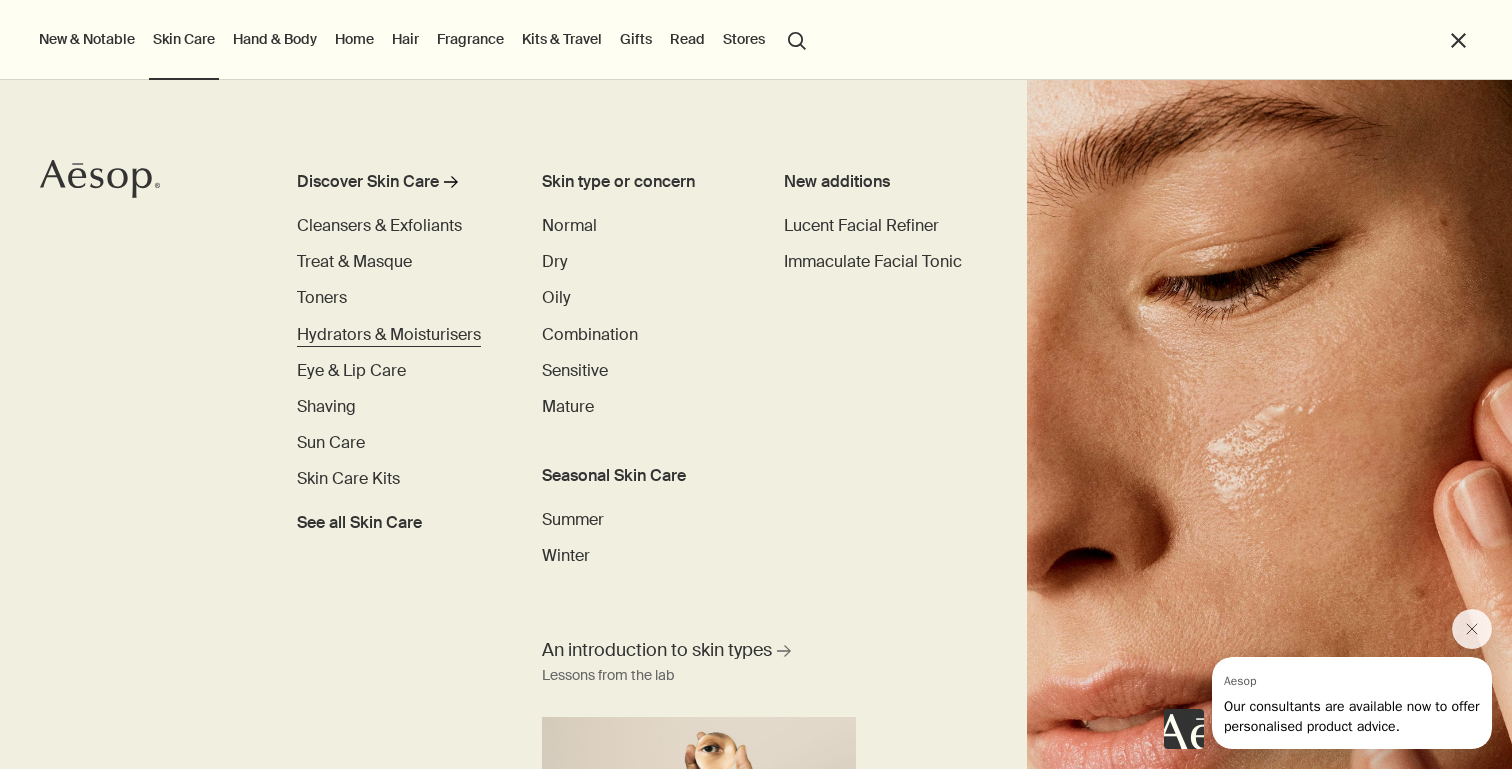 click on "Hydrators & Moisturisers" at bounding box center [389, 334] 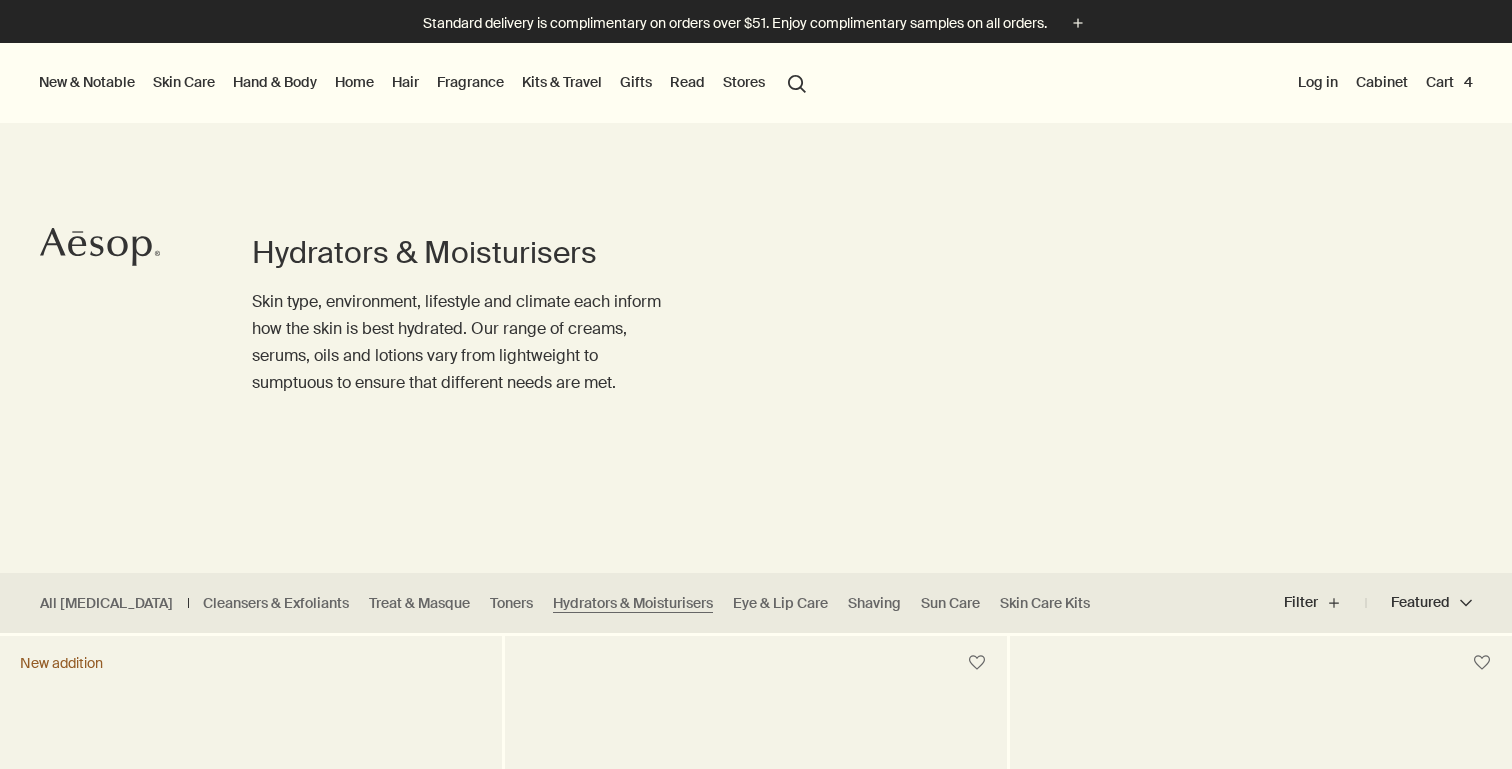 scroll, scrollTop: 569, scrollLeft: 0, axis: vertical 